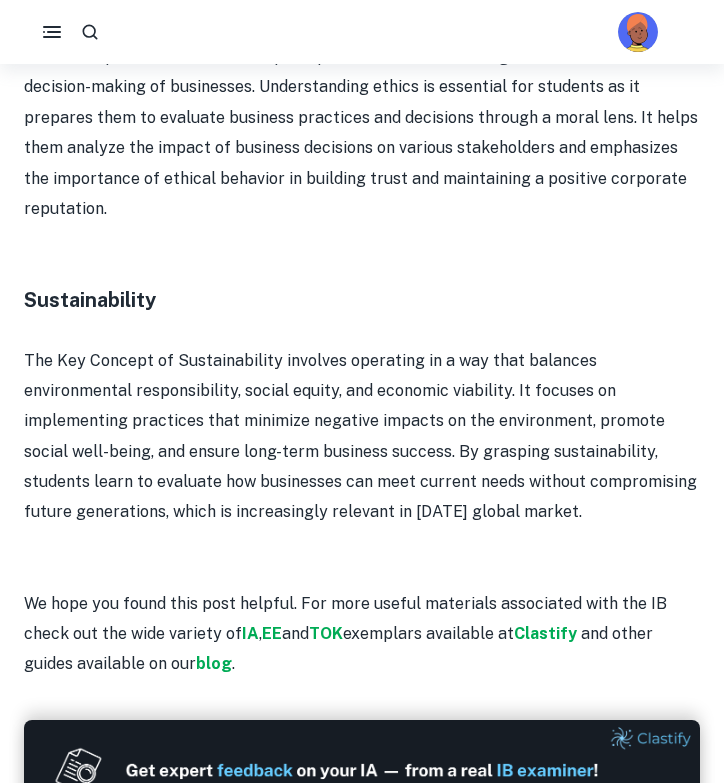 scroll, scrollTop: 2059, scrollLeft: 0, axis: vertical 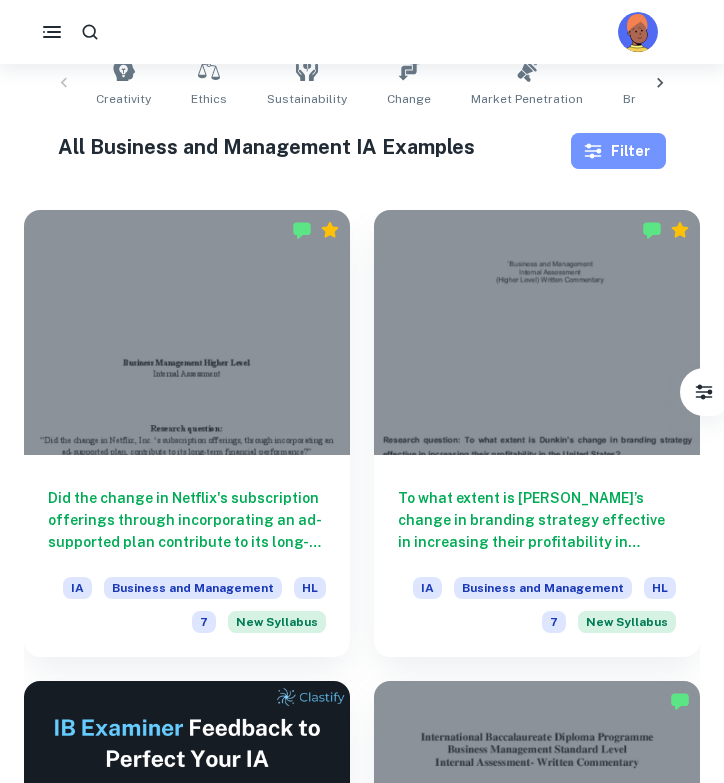 click on "Filter" at bounding box center [618, 151] 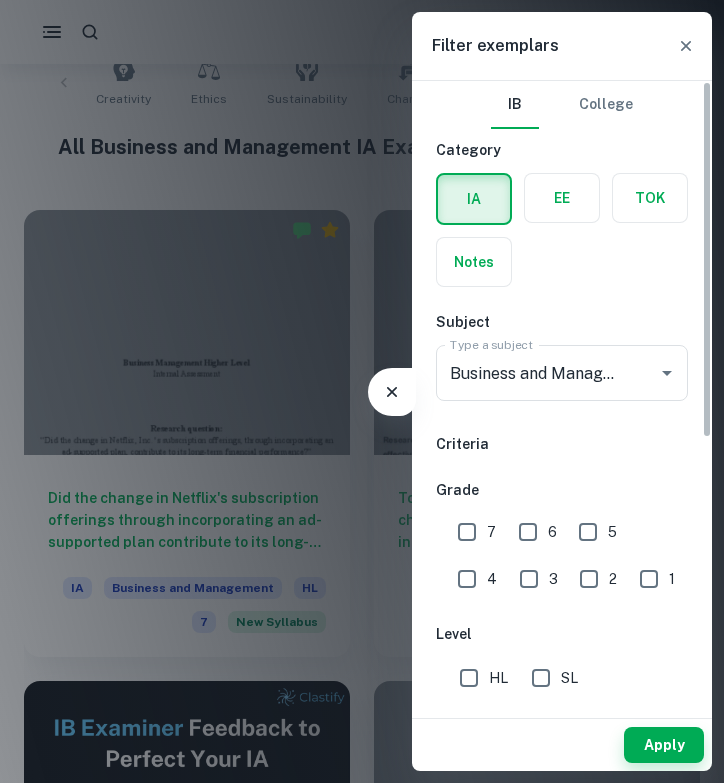 scroll, scrollTop: 0, scrollLeft: 0, axis: both 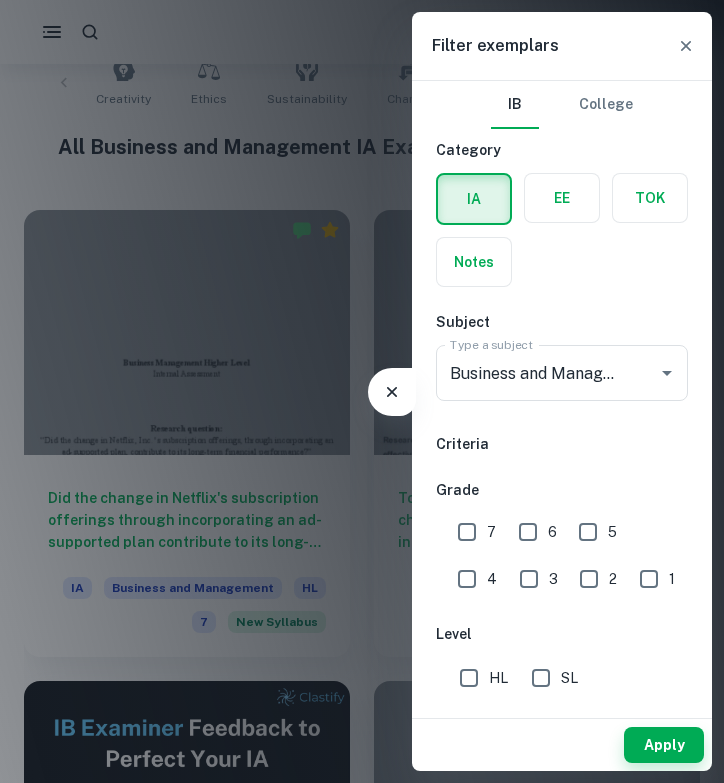 click at bounding box center [362, 391] 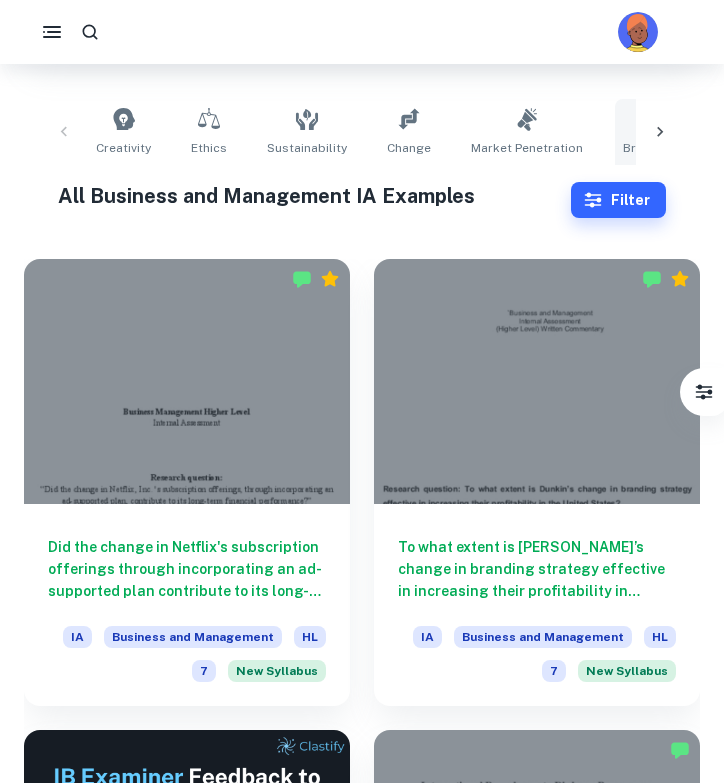 scroll, scrollTop: 101, scrollLeft: 0, axis: vertical 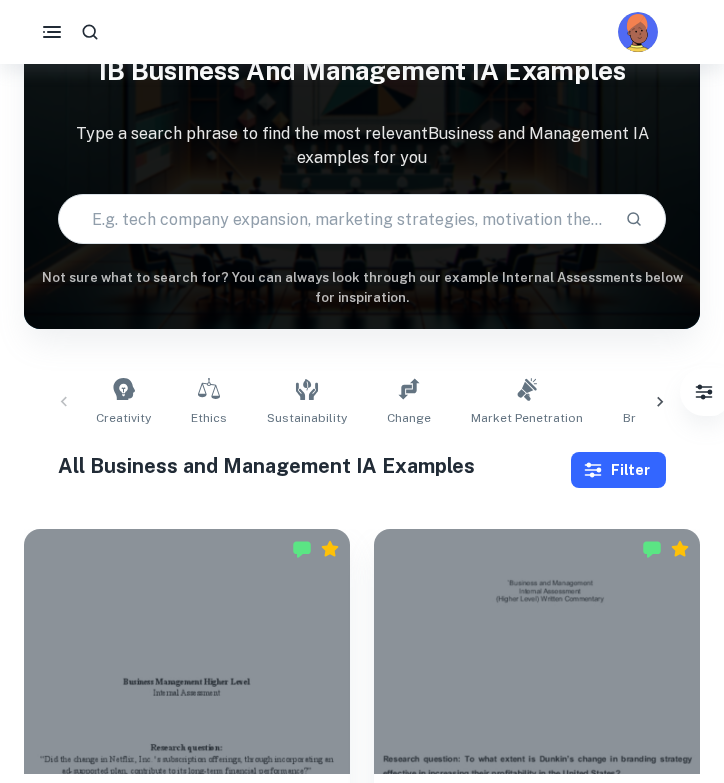 click on "Filter" at bounding box center (618, 470) 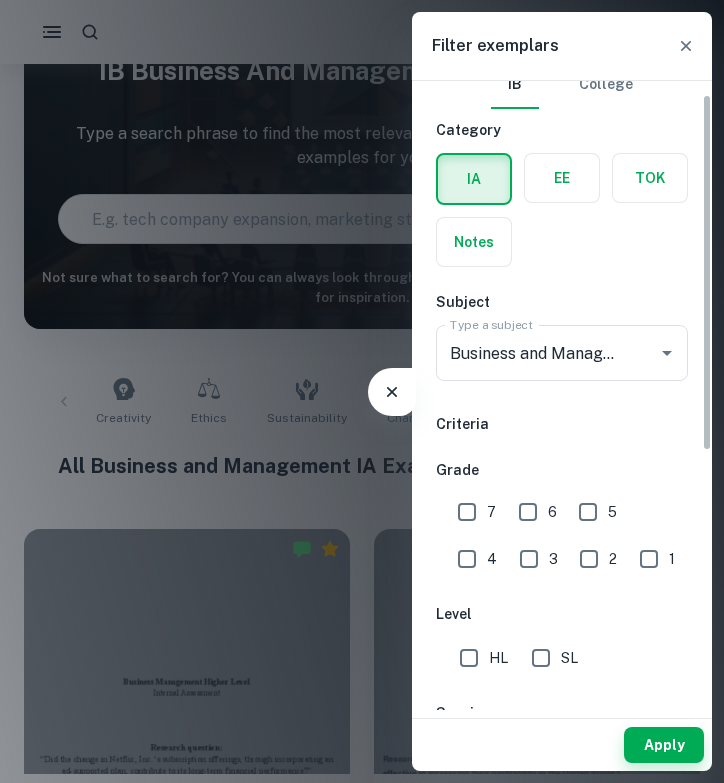scroll, scrollTop: 23, scrollLeft: 0, axis: vertical 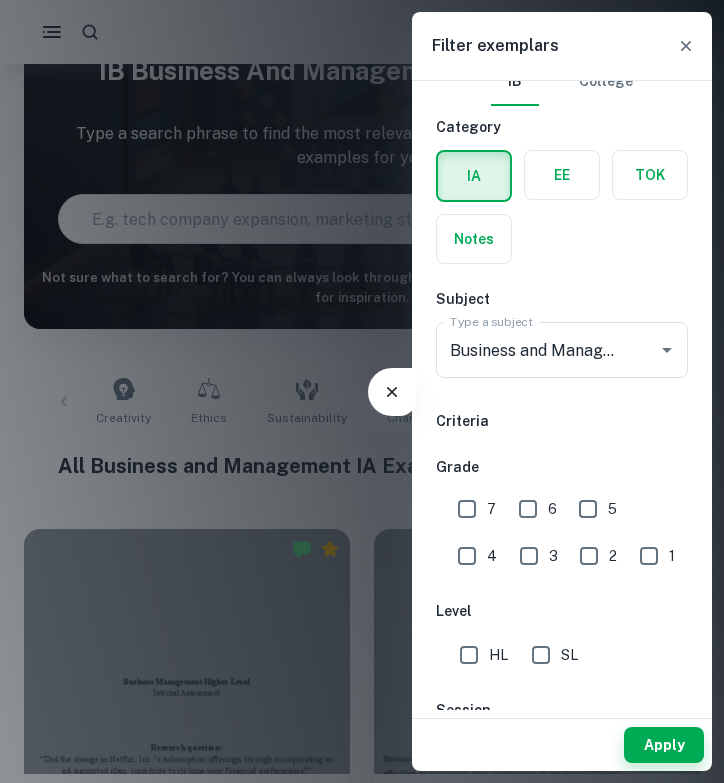 click on "7" at bounding box center (467, 509) 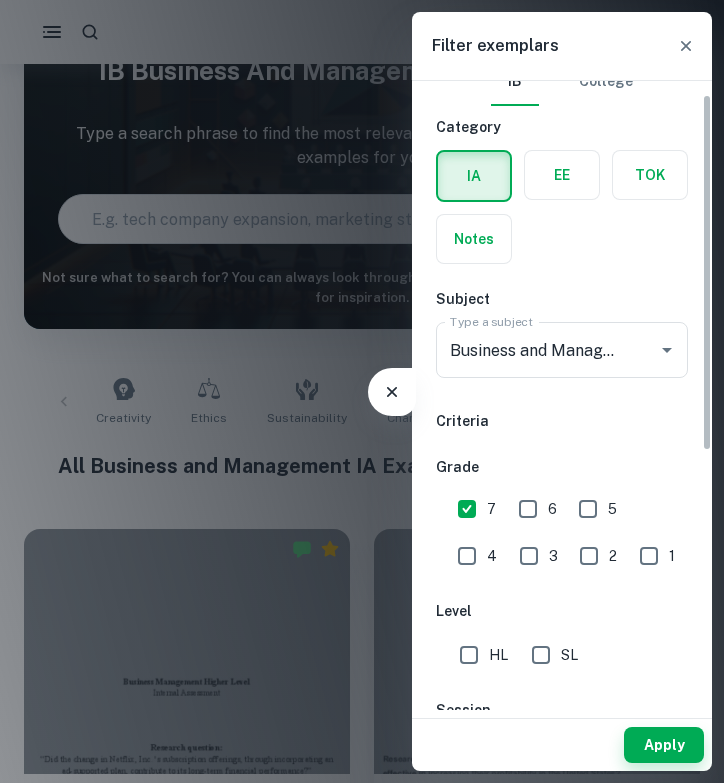 click on "HL" at bounding box center [469, 655] 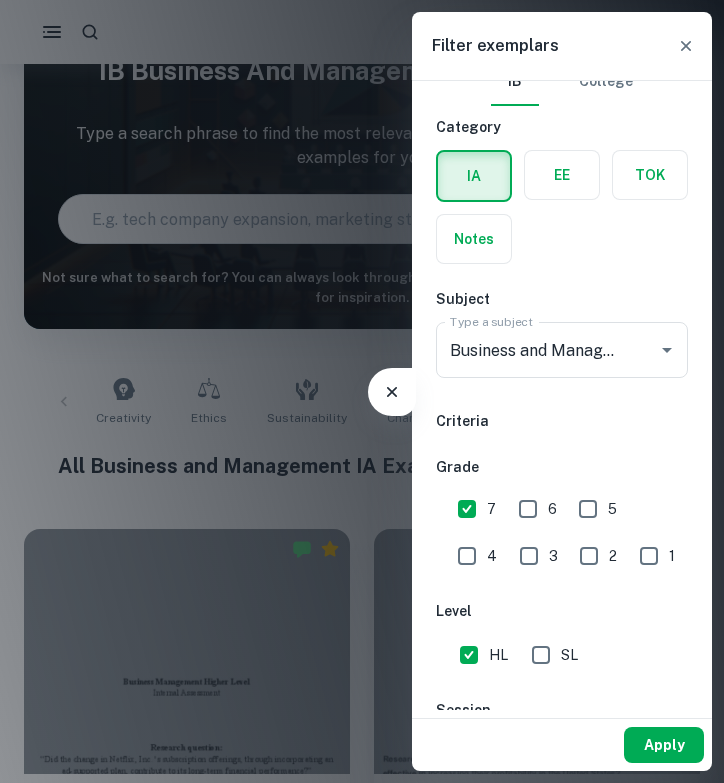 click on "Apply" at bounding box center [664, 745] 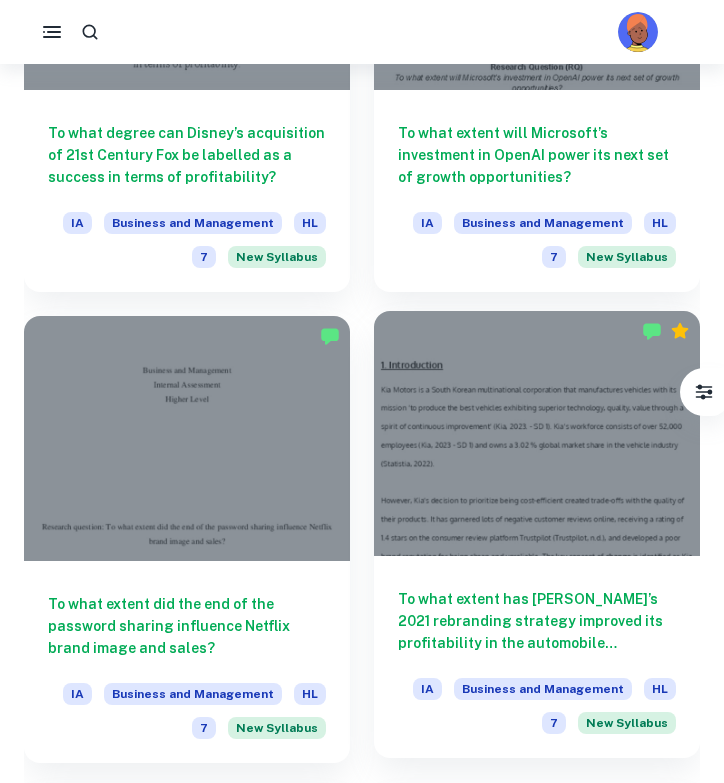 scroll, scrollTop: 3138, scrollLeft: 0, axis: vertical 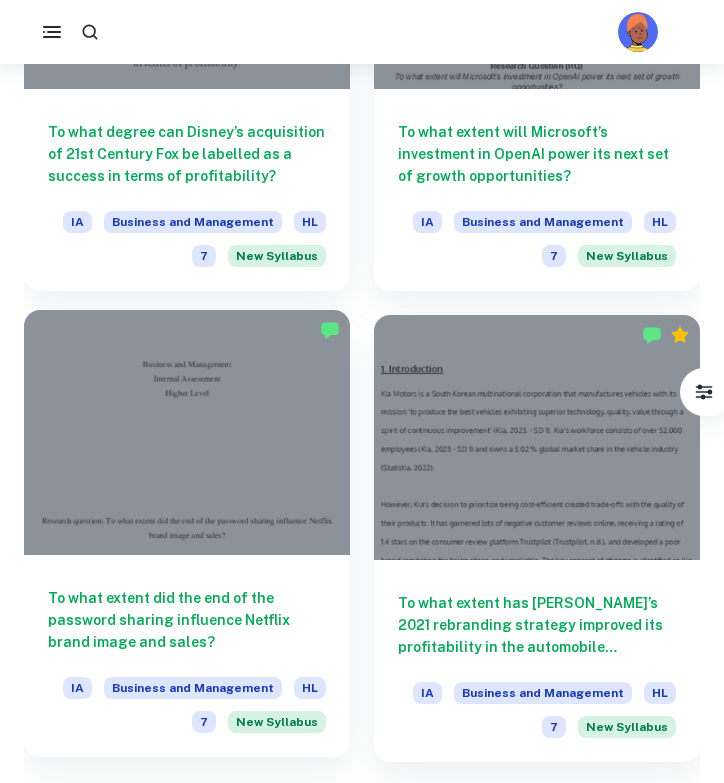 click on "To what extent did the end of the password sharing influence Netflix brand image and sales? IA Business and Management HL 7 New Syllabus" at bounding box center (187, 656) 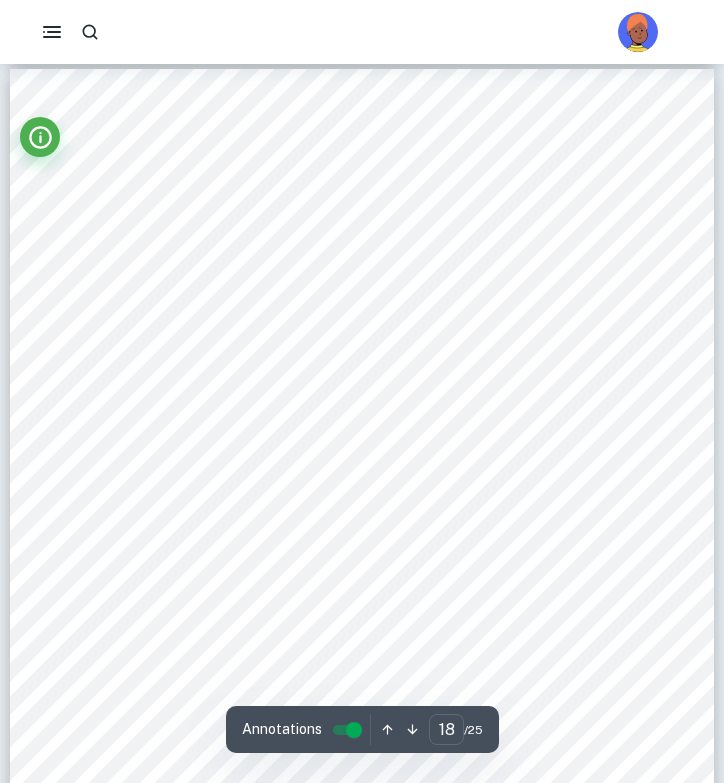 scroll, scrollTop: 17632, scrollLeft: 0, axis: vertical 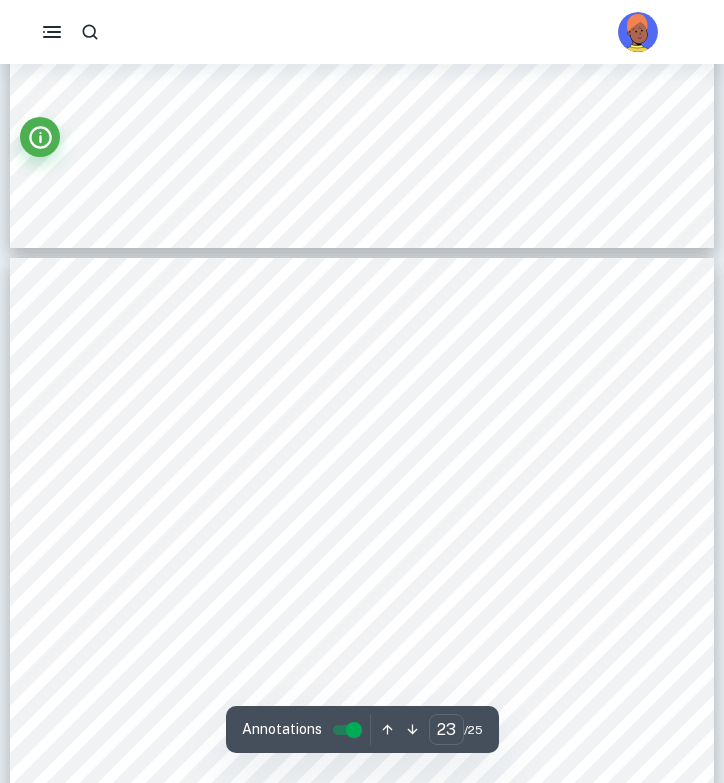 type on "22" 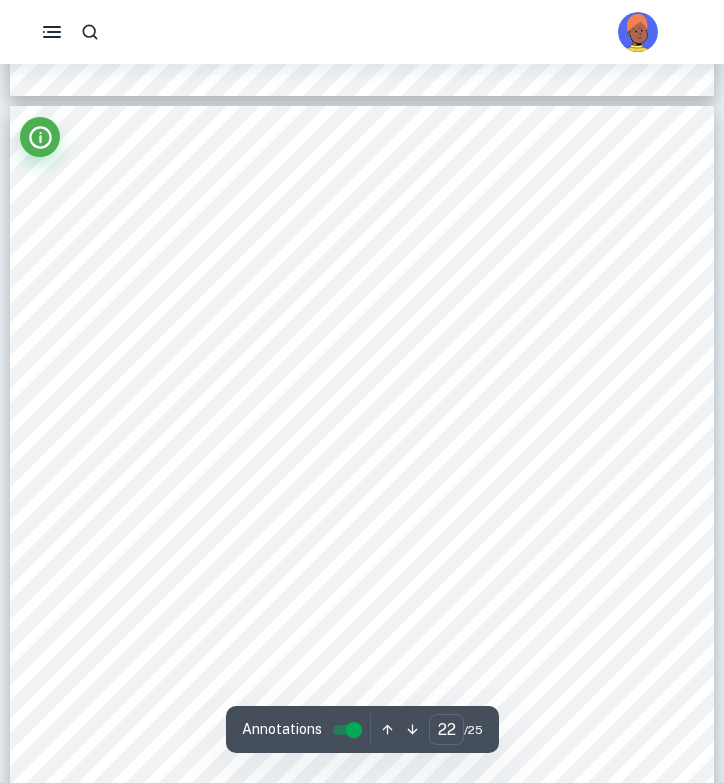 scroll, scrollTop: 21788, scrollLeft: 0, axis: vertical 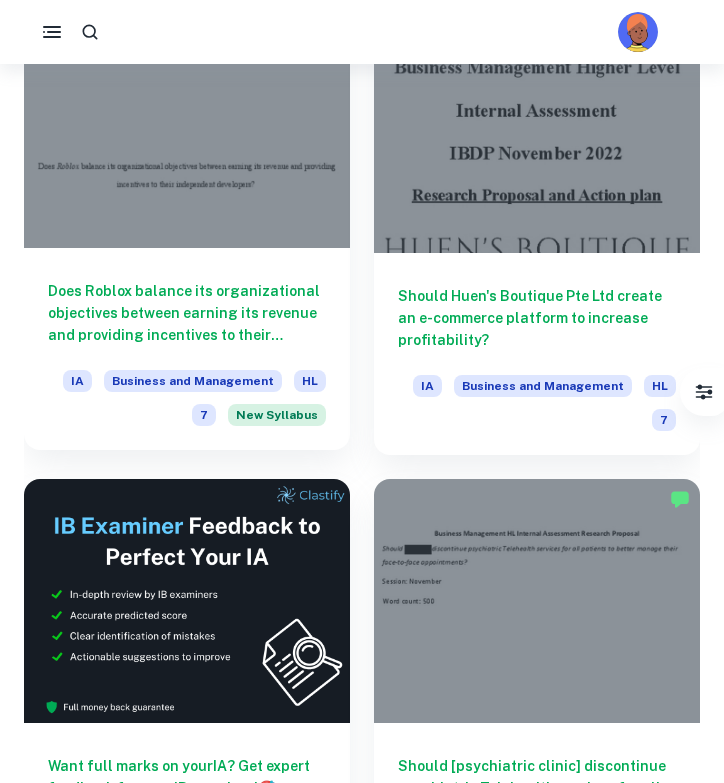 click at bounding box center (187, 125) 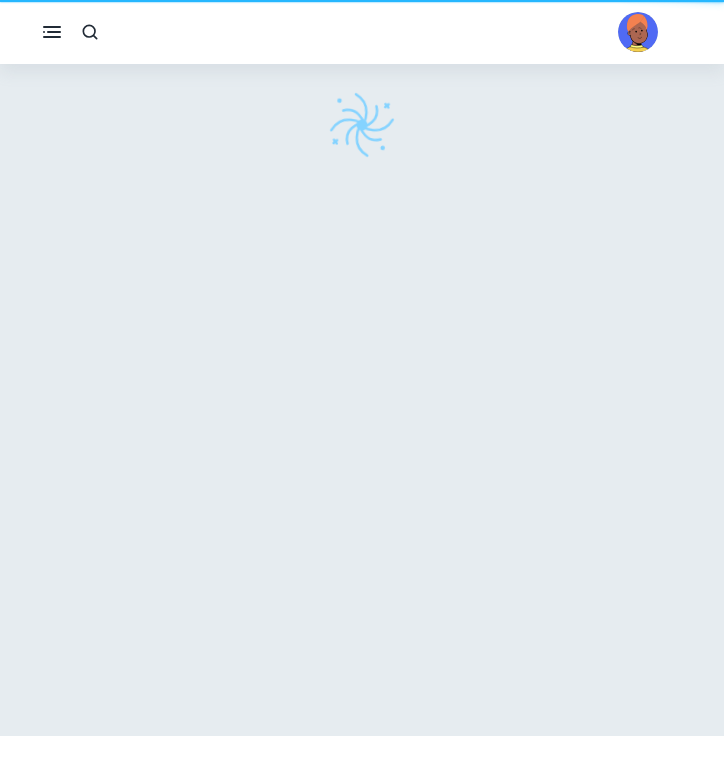 scroll, scrollTop: 0, scrollLeft: 0, axis: both 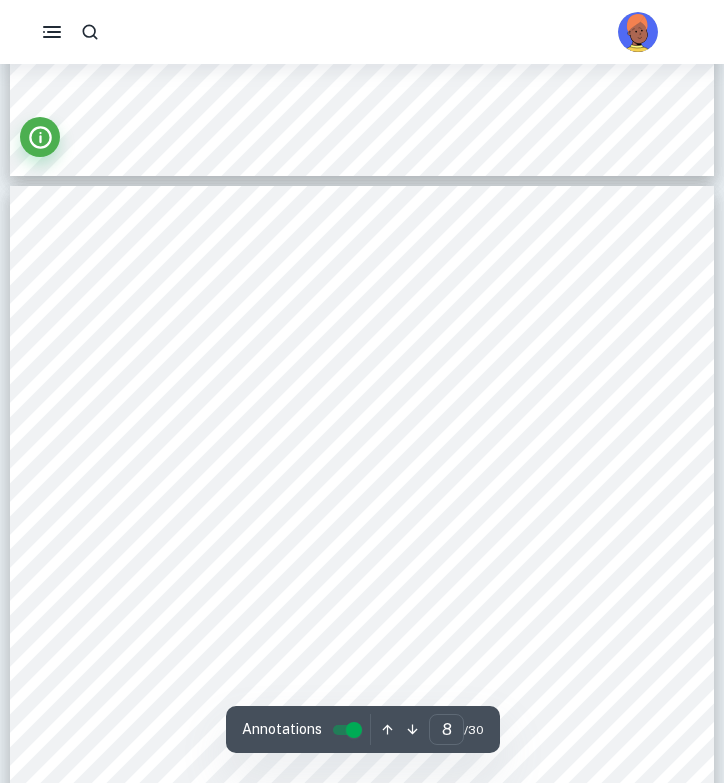 type on "7" 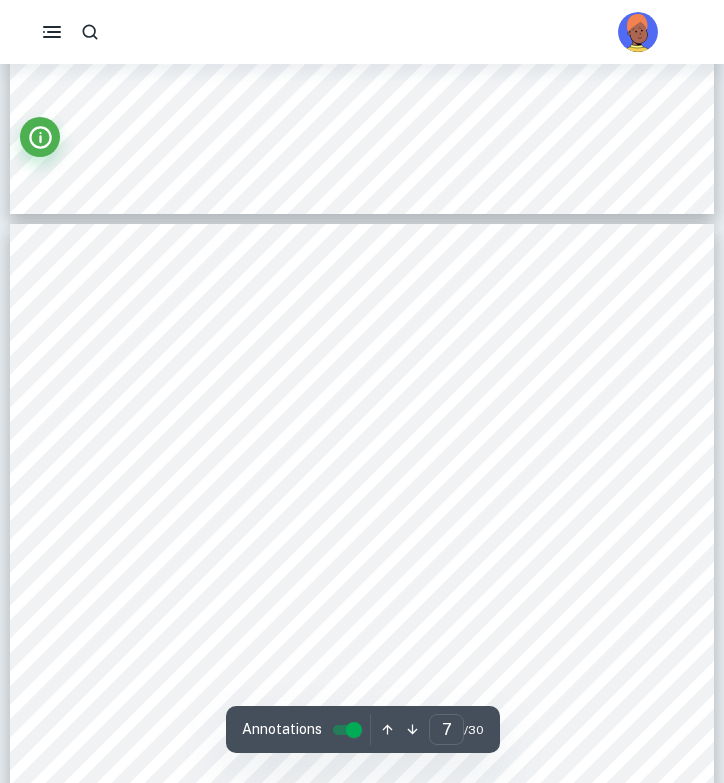 scroll, scrollTop: 5576, scrollLeft: 0, axis: vertical 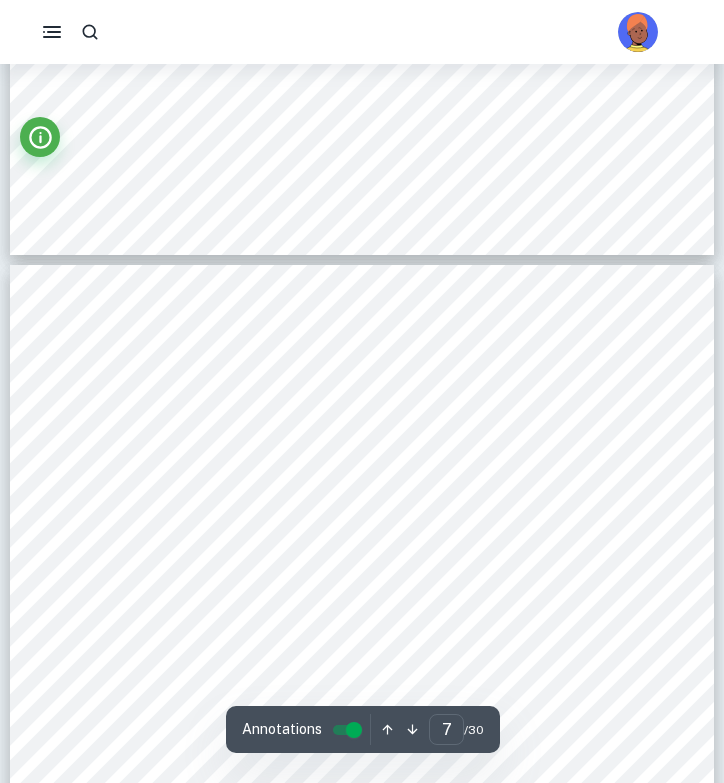 click at bounding box center [0, -5512] 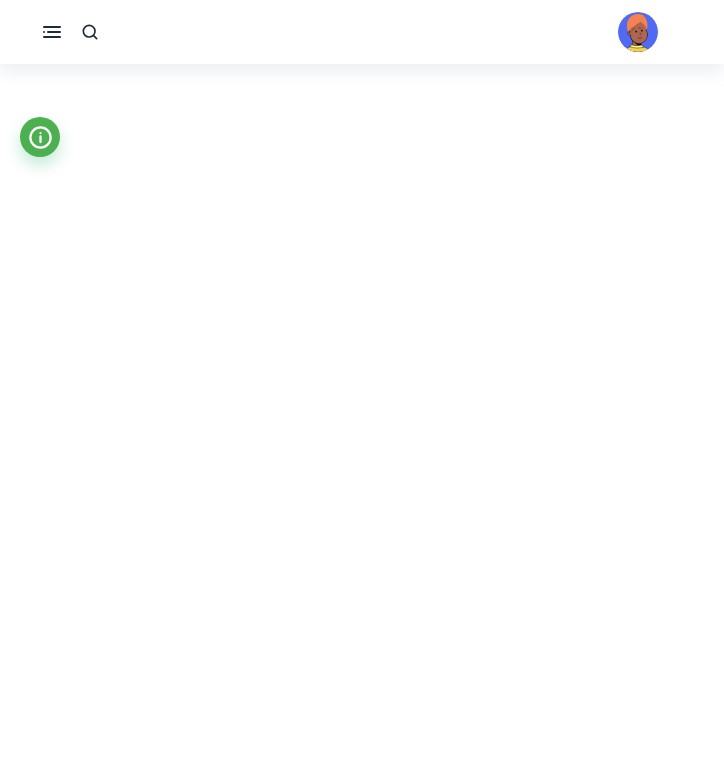 click on "We value your privacy We use cookies to enhance your browsing experience, serve personalised ads or content, and analyse our traffic. By clicking "Accept All", you consent to our use of cookies.   Cookie Policy Customise   Reject All   Accept All   Customise Consent Preferences   We use cookies to help you navigate efficiently and perform certain functions. You will find detailed information about all cookies under each consent category below. The cookies that are categorised as "Necessary" are stored on your browser as they are essential for enabling the basic functionalities of the site. ...  Show more For more information on how Google's third-party cookies operate and handle your data, see:   Google Privacy Policy Necessary Always Active Necessary cookies are required to enable the basic features of this site, such as providing secure log-in or adjusting your consent preferences. These cookies do not store any personally identifiable data. Functional Analytics Performance Advertisement Uncategorised" at bounding box center [362, -5086] 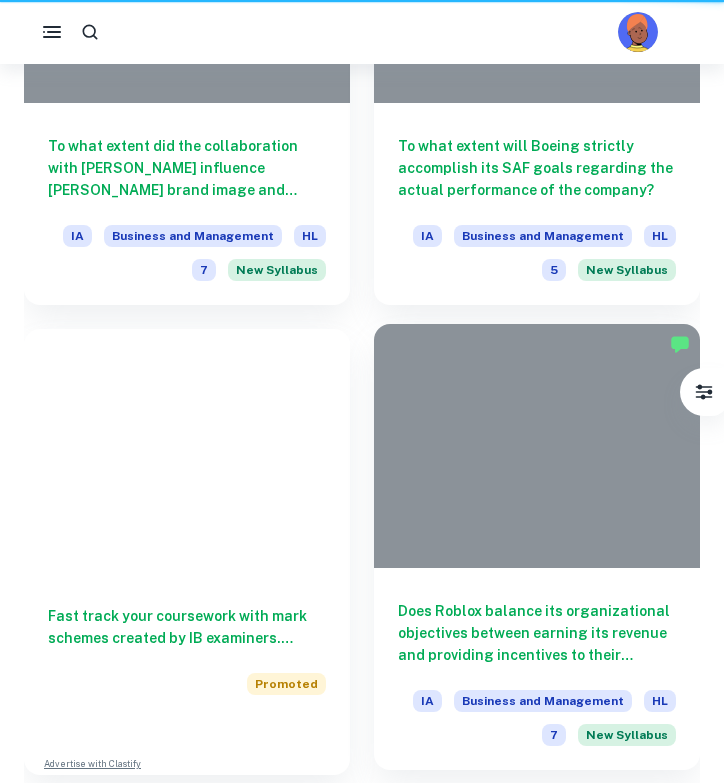 scroll, scrollTop: 4386, scrollLeft: 0, axis: vertical 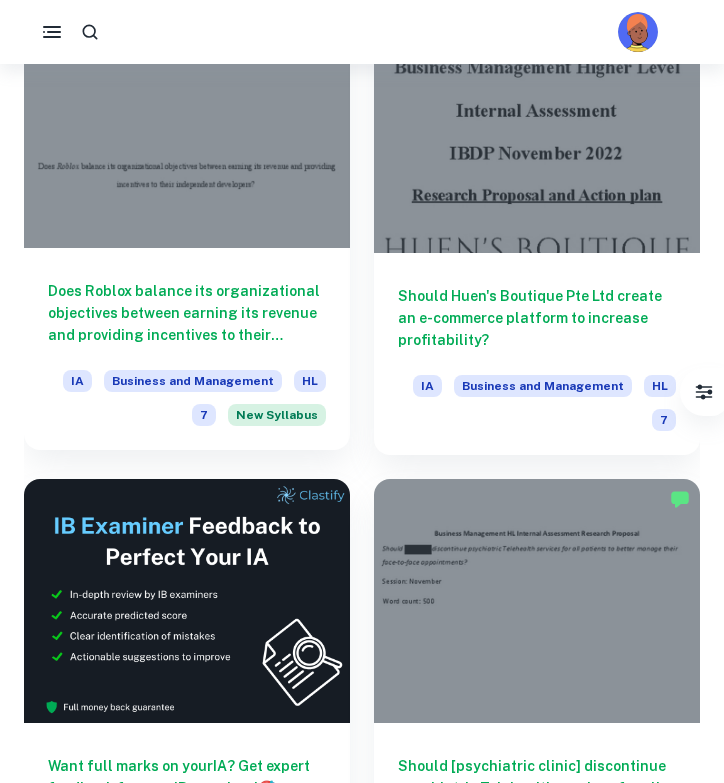 click at bounding box center (187, 125) 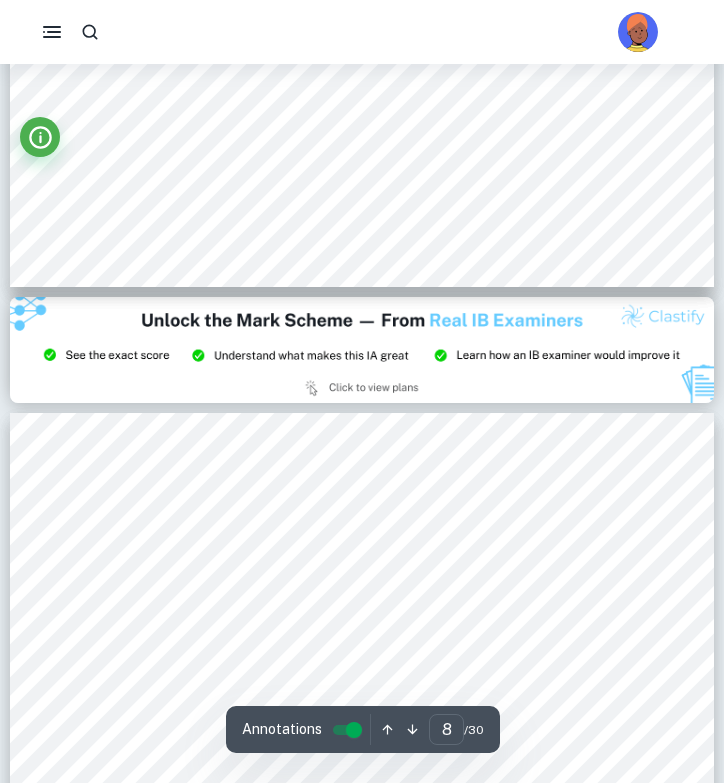 scroll, scrollTop: 7388, scrollLeft: 0, axis: vertical 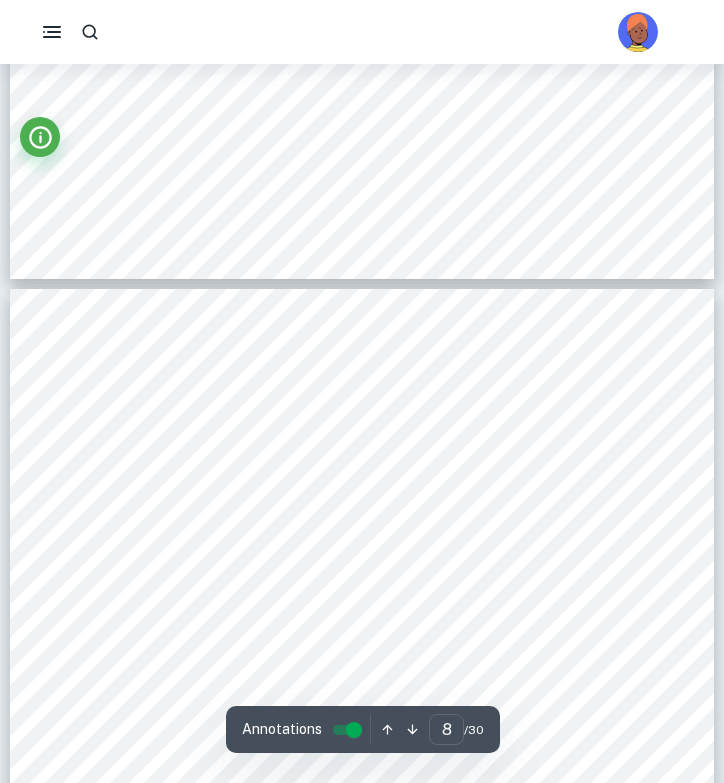 type on "7" 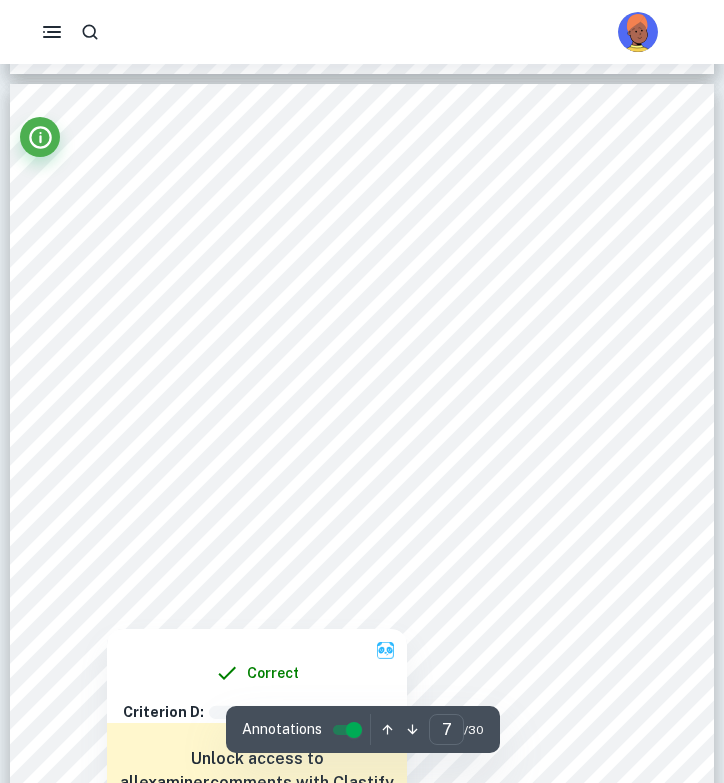 scroll, scrollTop: 5744, scrollLeft: 0, axis: vertical 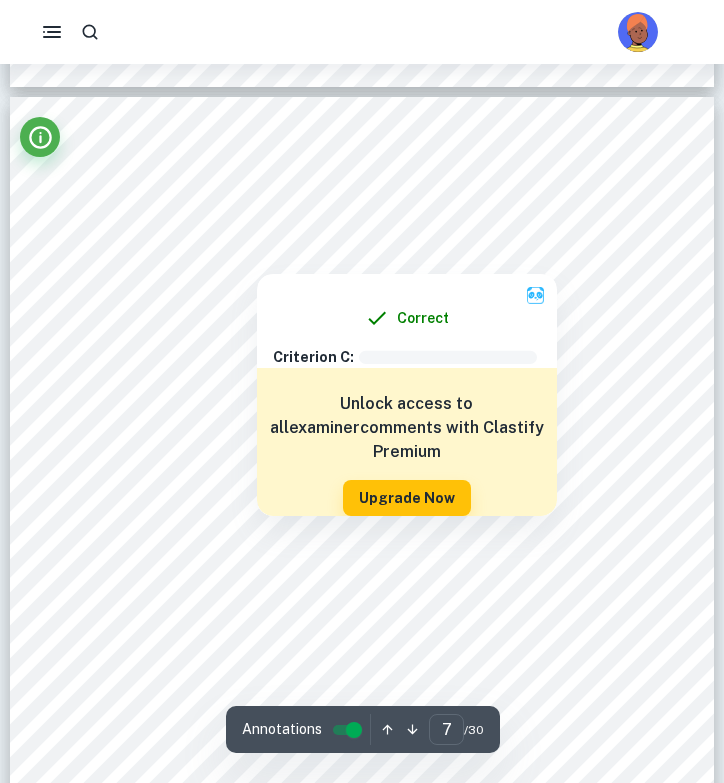 click at bounding box center (362, 238) 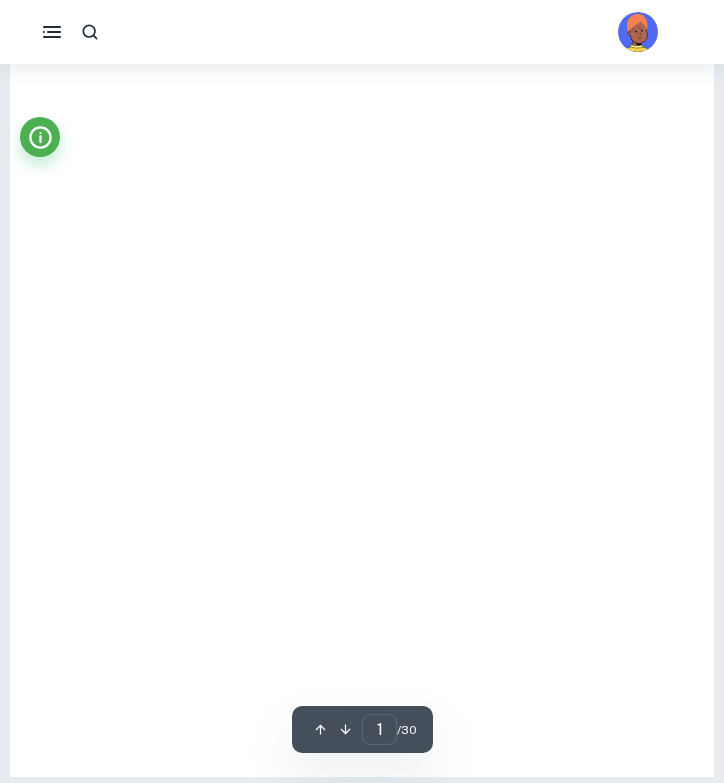 type on "7" 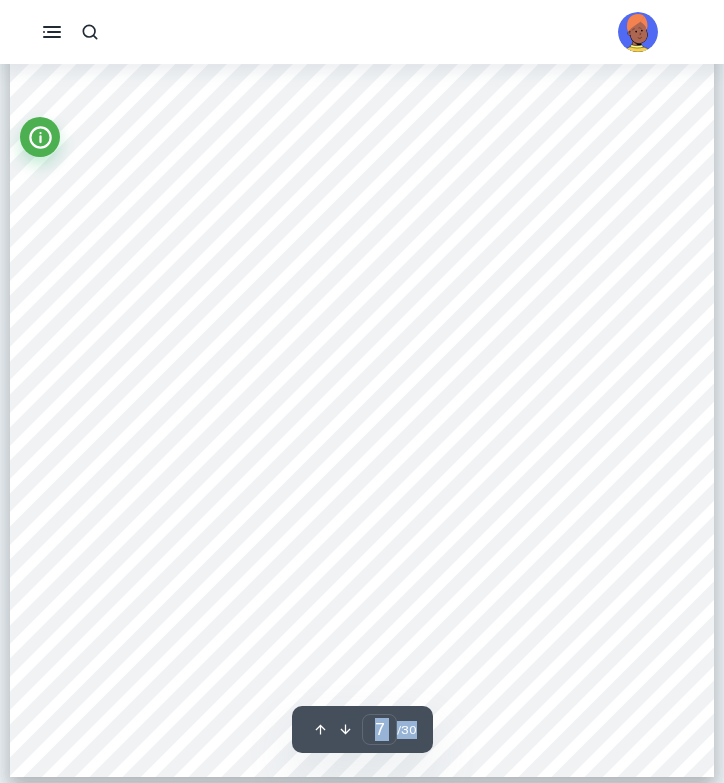 click on "We value your privacy We use cookies to enhance your browsing experience, serve personalised ads or content, and analyse our traffic. By clicking "Accept All", you consent to our use of cookies.   Cookie Policy Customise   Reject All   Accept All   Customise Consent Preferences   We use cookies to help you navigate efficiently and perform certain functions. You will find detailed information about all cookies under each consent category below. The cookies that are categorised as "Necessary" are stored on your browser as they are essential for enabling the basic functionalities of the site. ...  Show more For more information on how Google's third-party cookies operate and handle your data, see:   Google Privacy Policy Necessary Always Active Necessary cookies are required to enable the basic features of this site, such as providing secure log-in or adjusting your consent preferences. These cookies do not store any personally identifiable data. Functional Analytics Performance Advertisement Uncategorised" at bounding box center [362, -5353] 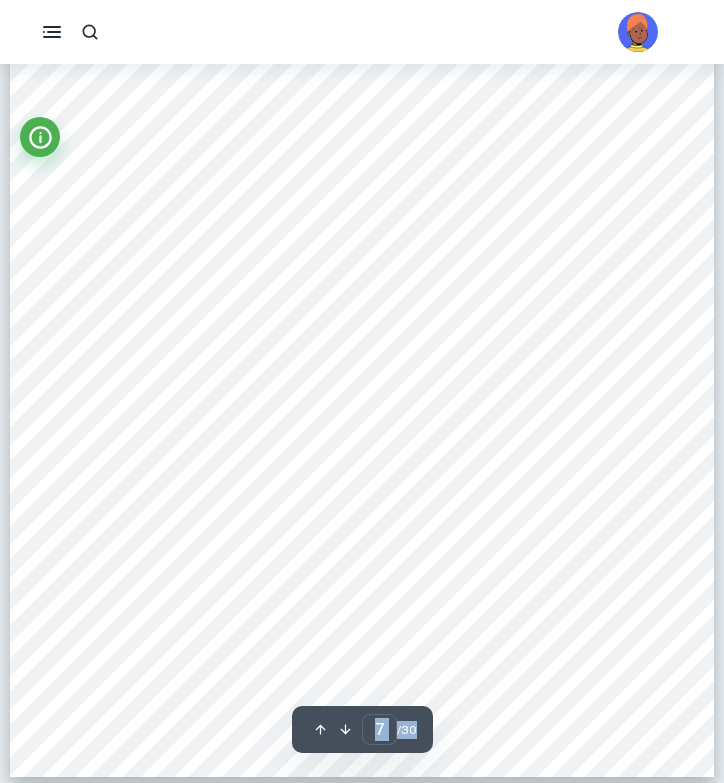 click on "Correct Criterion A :   The research question either tackles the company’s past issues (backward-looking) or its future (forward-looking) Comment:  The student's question focuses on a past issue, as the student aimed to investigate whether Roblox balances its organizational objectives between earning its revenue and providing incentives to its independent developers. This question requires the investigation of past data. Correct Criterion A :   The student bases the work around a single business Comment:  The student has based their work around a single business, Roblox. Correct Criterion A :   The student bases the work around a single business Comment:  The student has based their work around a single business, Roblox. Correct Criterion A :   The research question either tackles the company’s past issues (backward-looking) or its future (forward-looking) Comment: Correct Criterion A :   Comment:  The student has identified the concept of ethics in the work. Correct Criterion A :   Comment: Correct :   :" at bounding box center [362, 8150] 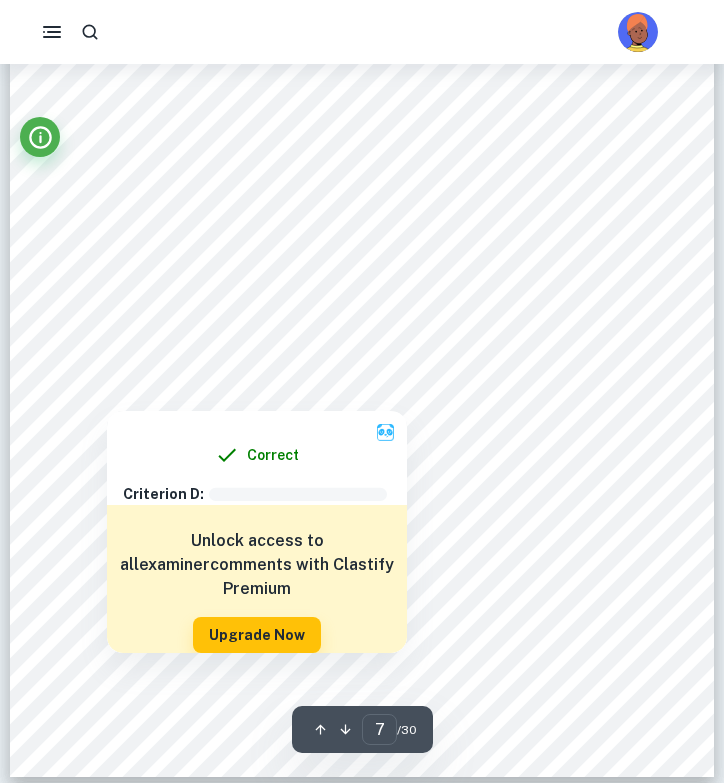 click at bounding box center (483, 248) 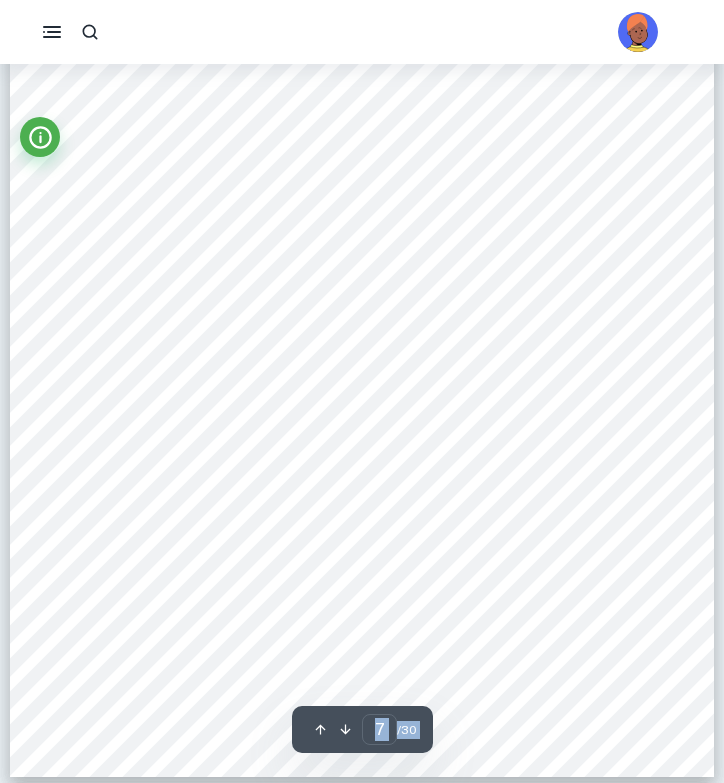 copy on "Marked by an official IB examiner   Criterion A: Integration of a key concept Marks Received:  4   / 5 Criteria Correct Collapse   The key concept identified is either change, creativity, ethics, or sustainability. If an IA fails to achieve this, a mark of 0 is given Why is it correct?   The student has identified the concept of ethics in the work. Highlights ( 1 ):      Conce ... Collapse   This key concept employed is clearly indicated on the title page (it can be included in the research question but does not have to, the title page is the prime requirement) Why is it correct?   The concept of ethics is indicated on the title page. Highlights ( 1 ):      Conce ... Collapse   The research question either tackles the company’s past issues (backward-looking) or its future (forward-looking) Why is it correct?   The student's question focuses on a past issue, as the student aimed to investigate whether Roblox balances its organizational objectives between earning its revenue and providing incentives to its i..." 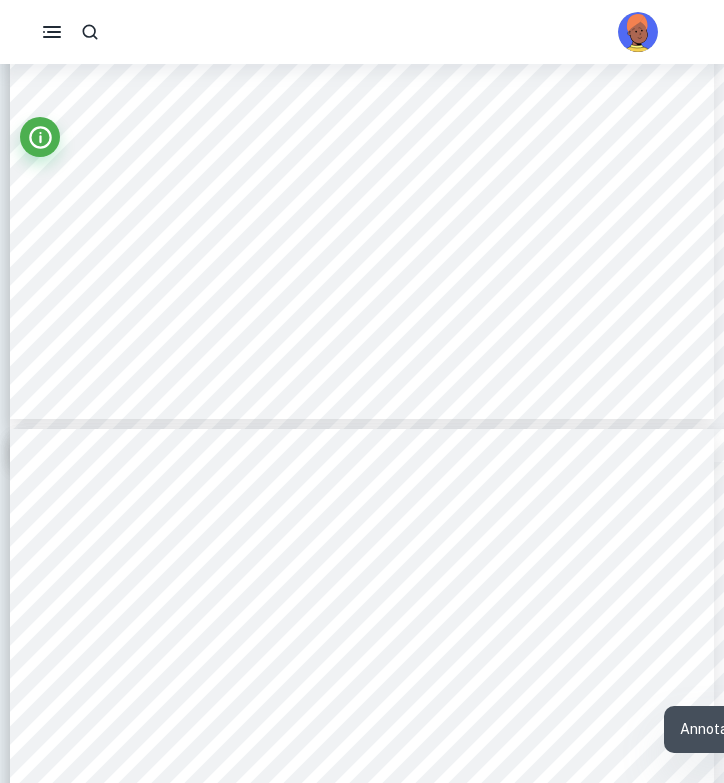 scroll, scrollTop: 6332, scrollLeft: 0, axis: vertical 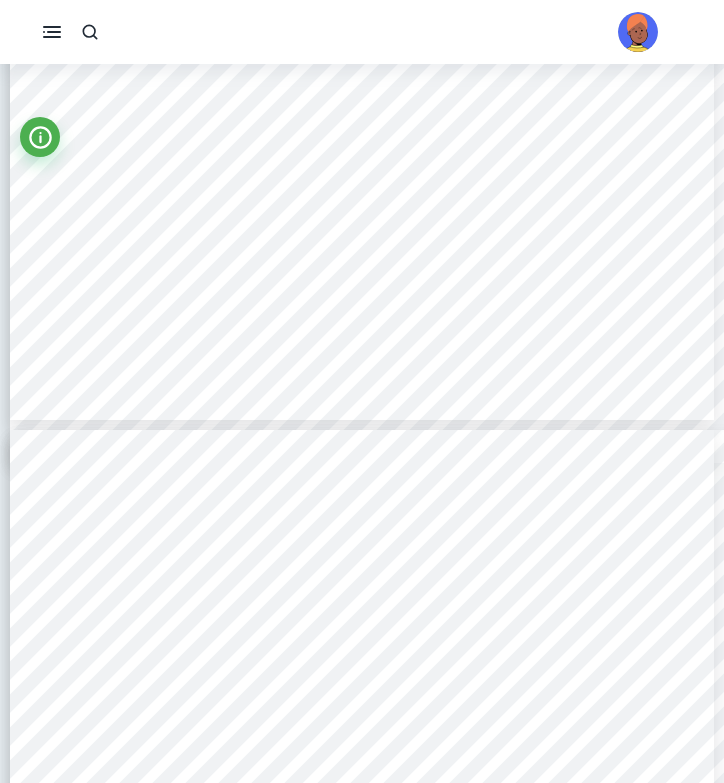 type on "1" 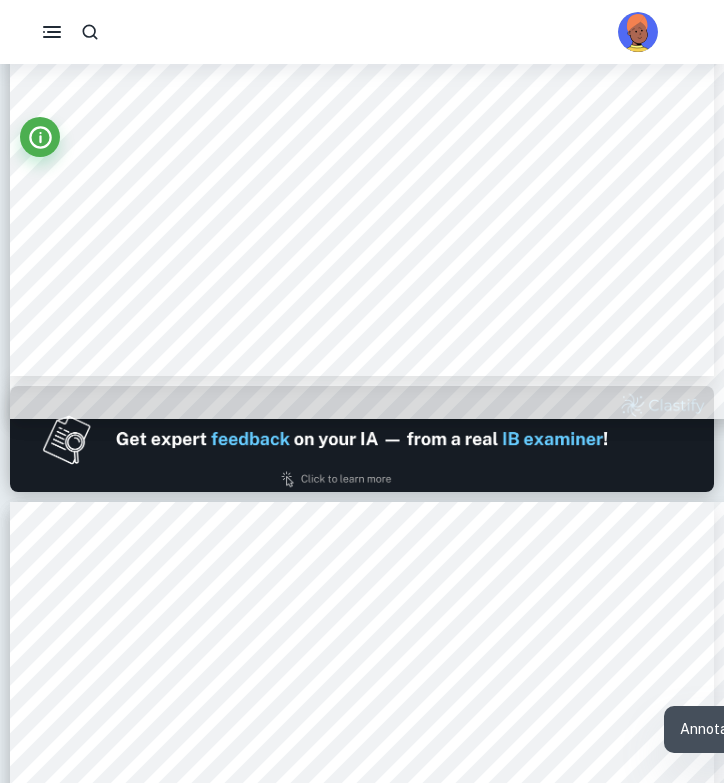 scroll, scrollTop: 259, scrollLeft: 0, axis: vertical 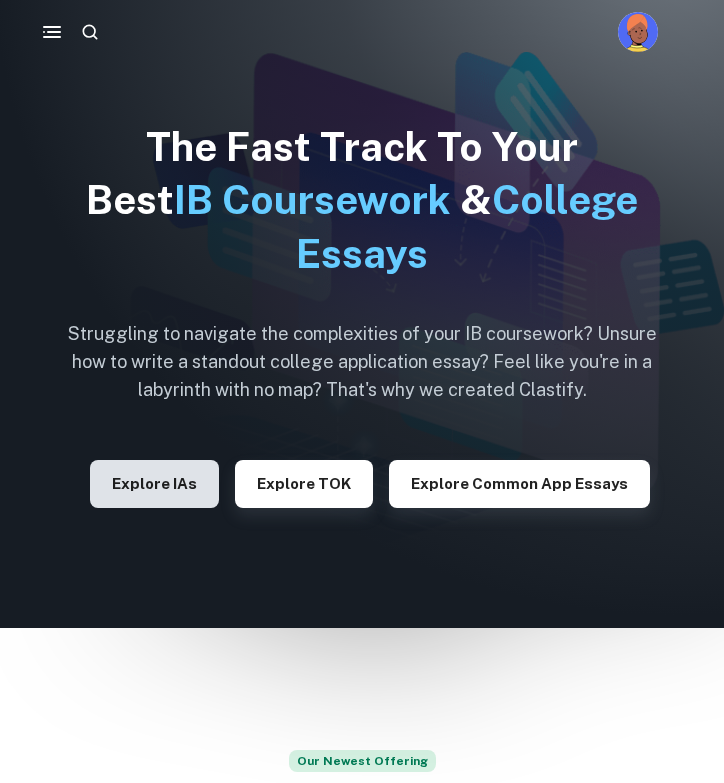 click on "Explore IAs" at bounding box center [154, 484] 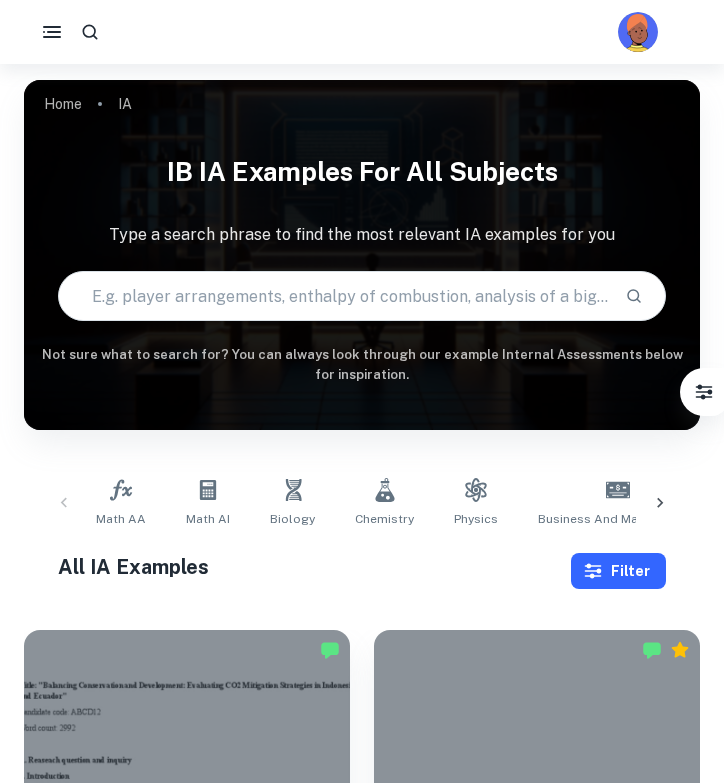 click 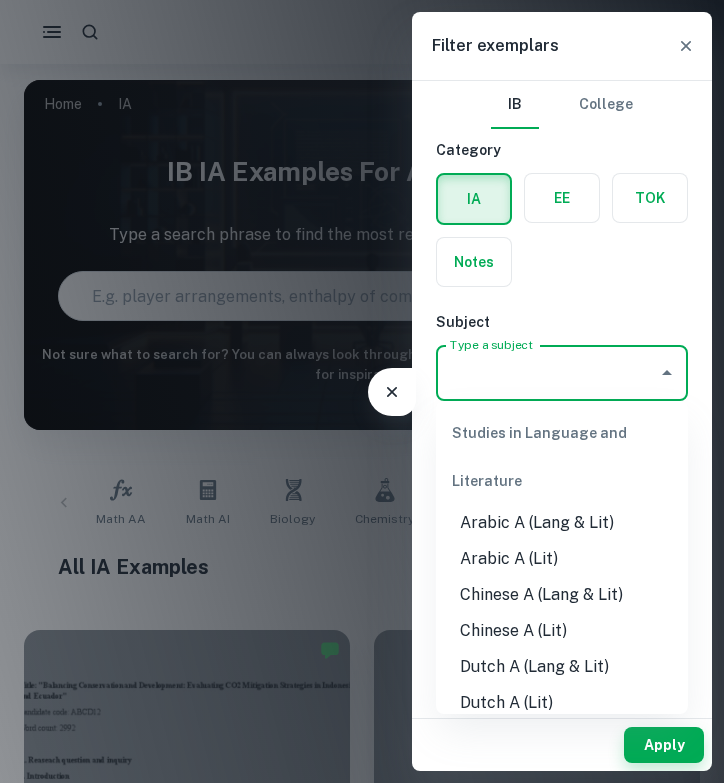 click on "Type a subject" at bounding box center (547, 373) 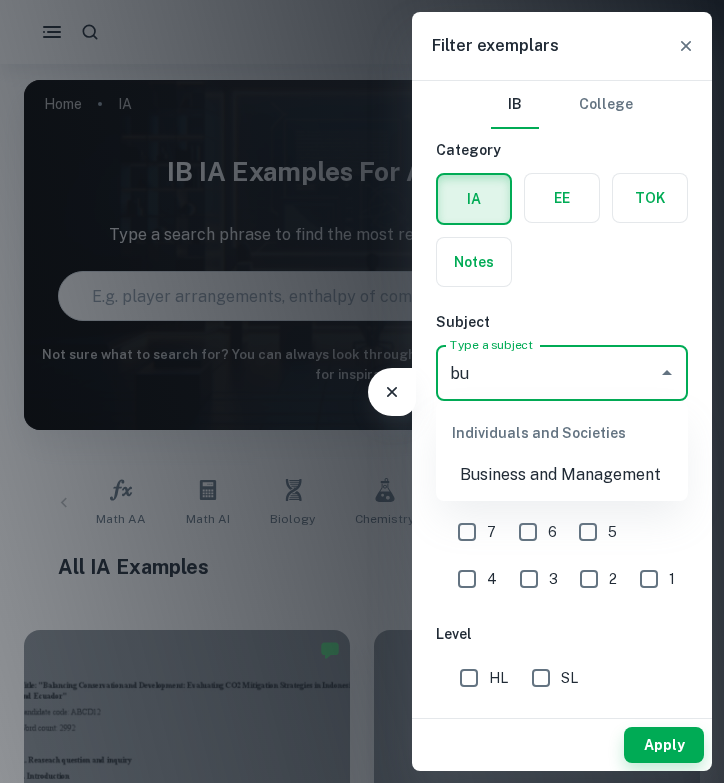 click on "Business and Management" at bounding box center [562, 475] 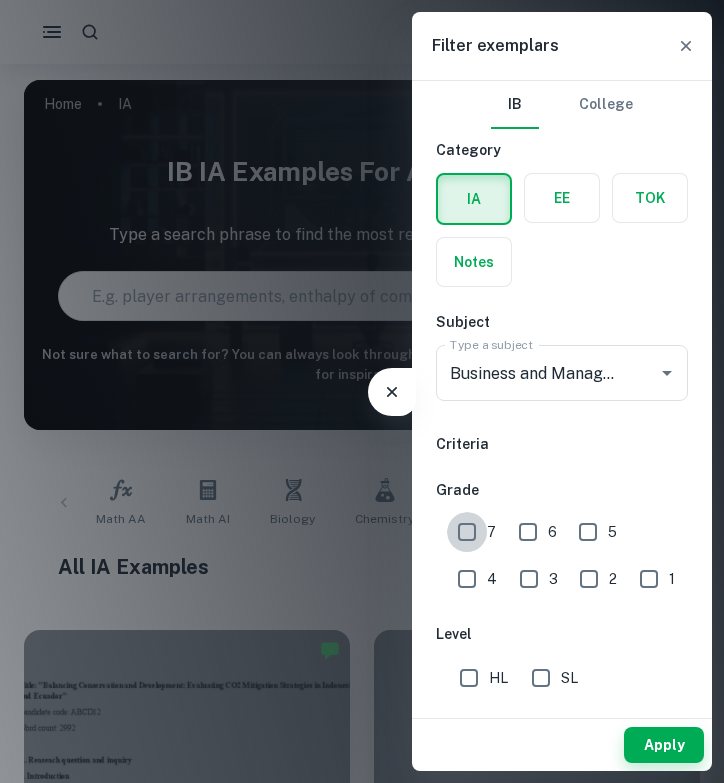 click on "7" at bounding box center (467, 532) 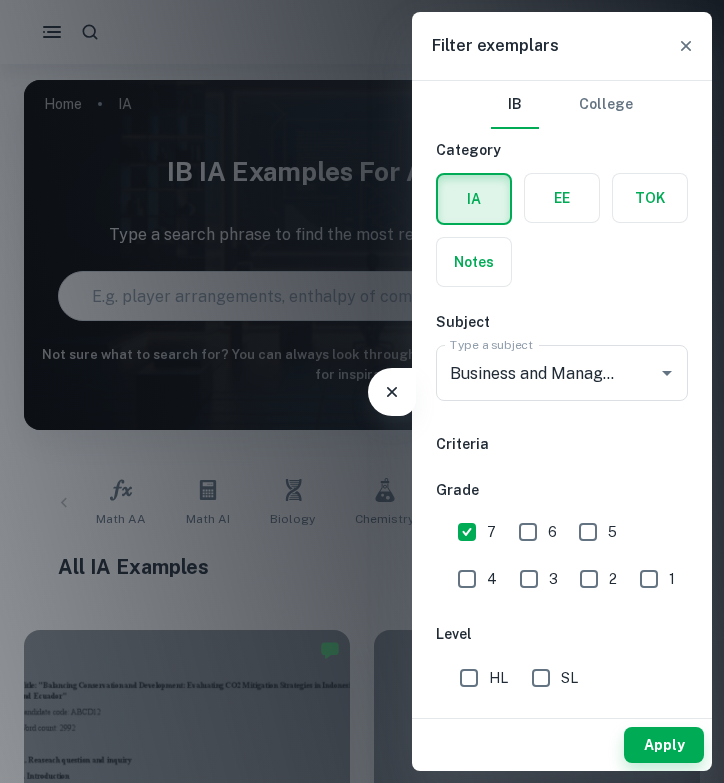 click on "HL" at bounding box center (469, 678) 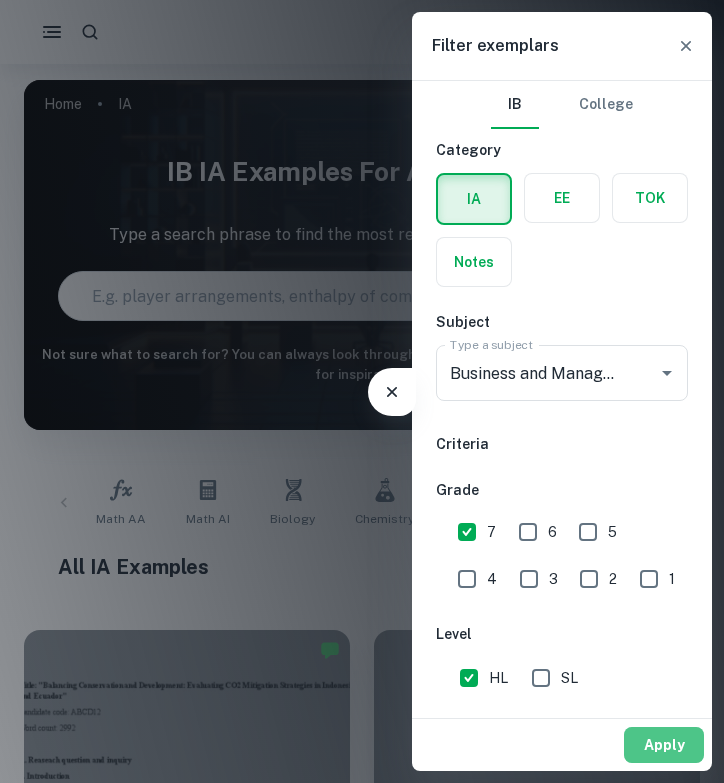 click on "Apply" at bounding box center (664, 745) 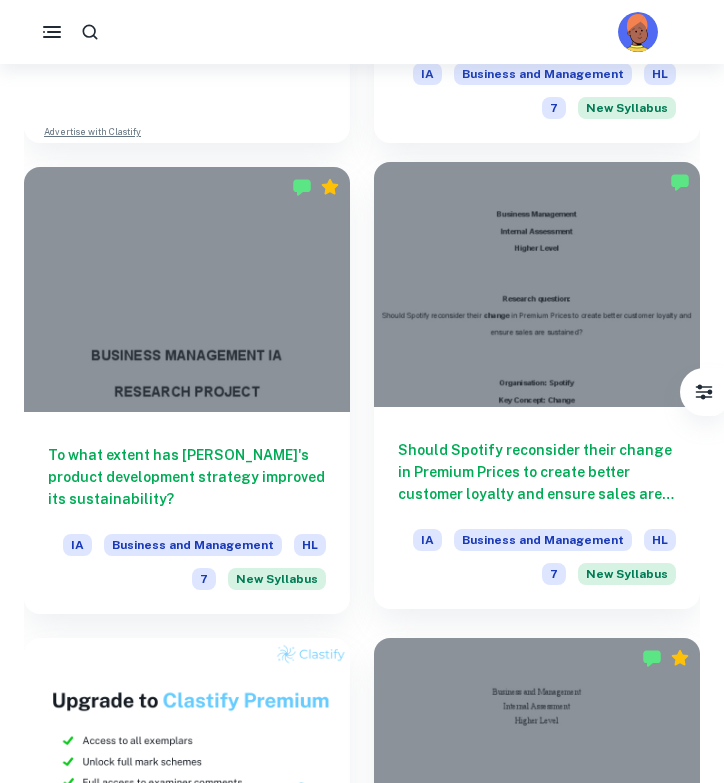 scroll, scrollTop: 1414, scrollLeft: 0, axis: vertical 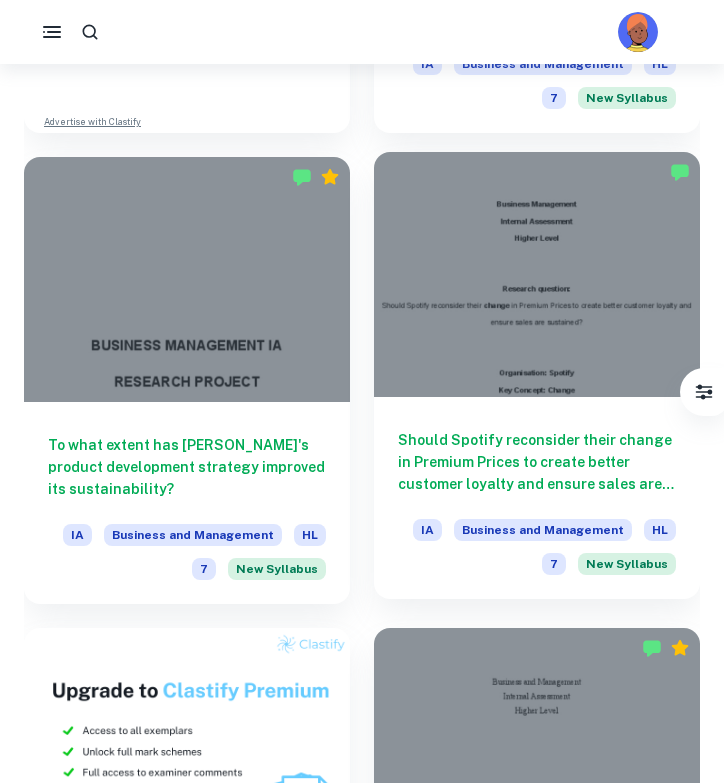click on "Should Spotify reconsider their change in Premium Prices to create better customer loyalty and ensure sales are sustained? IA Business and Management HL 7 New Syllabus" at bounding box center [537, 498] 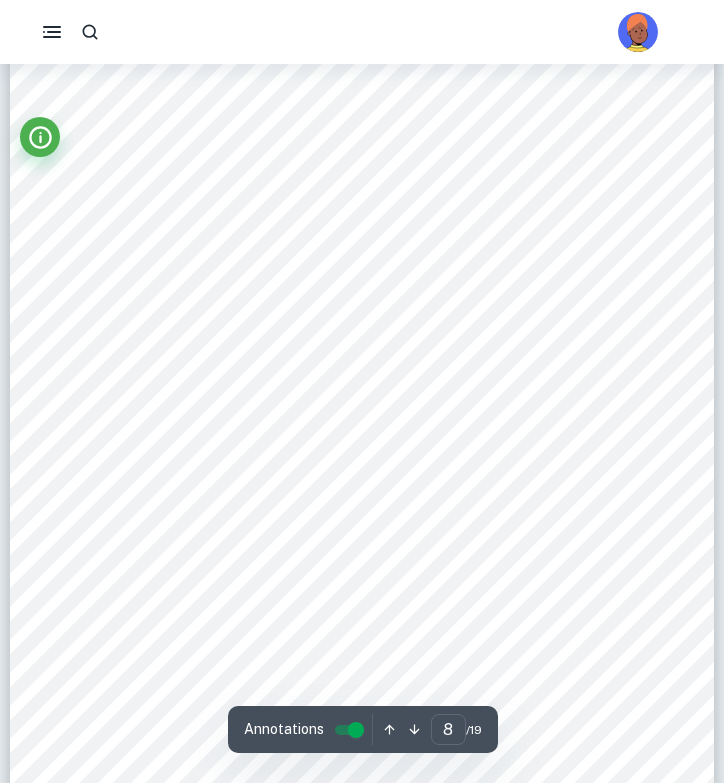 scroll, scrollTop: 6218, scrollLeft: 0, axis: vertical 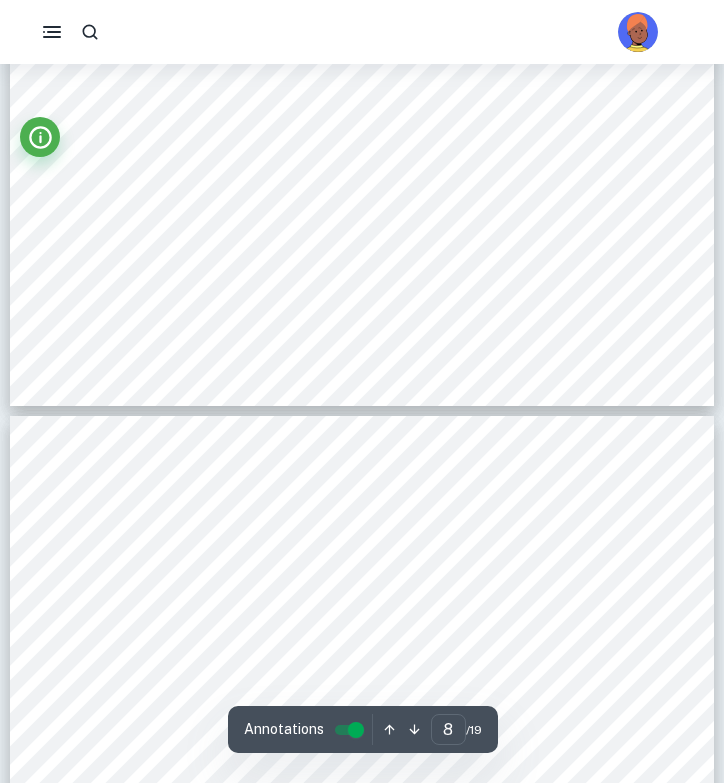 type on "7" 